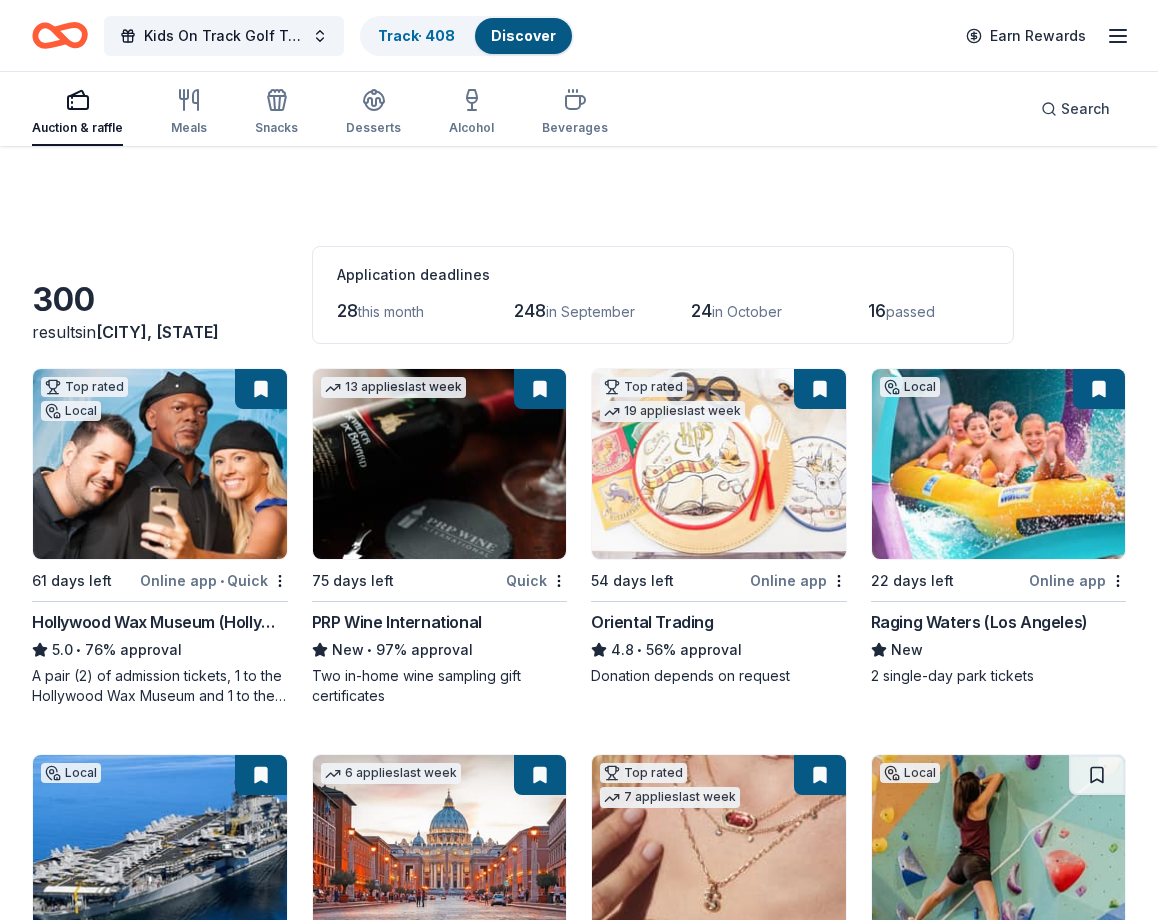 scroll, scrollTop: 1467, scrollLeft: 0, axis: vertical 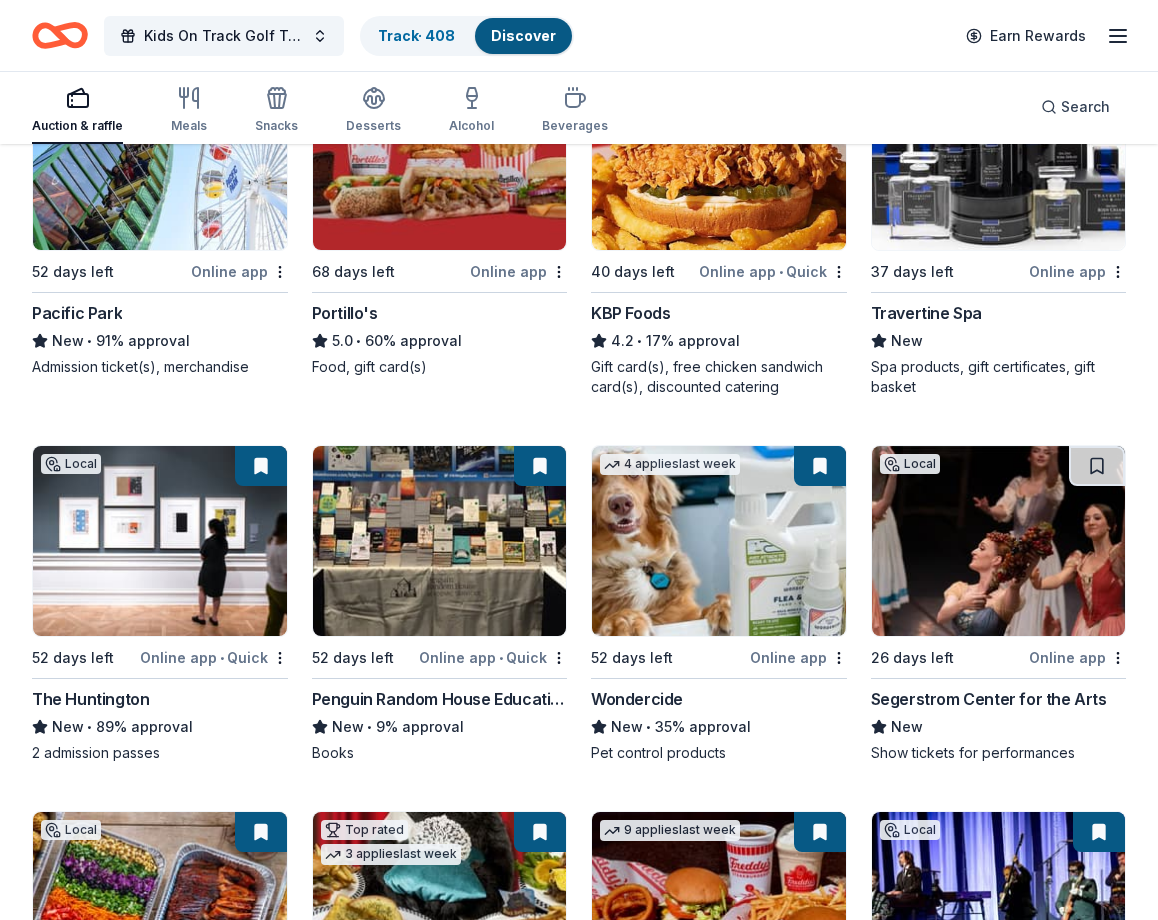 click on "Spa products, gift certificates, gift basket" at bounding box center [999, 377] 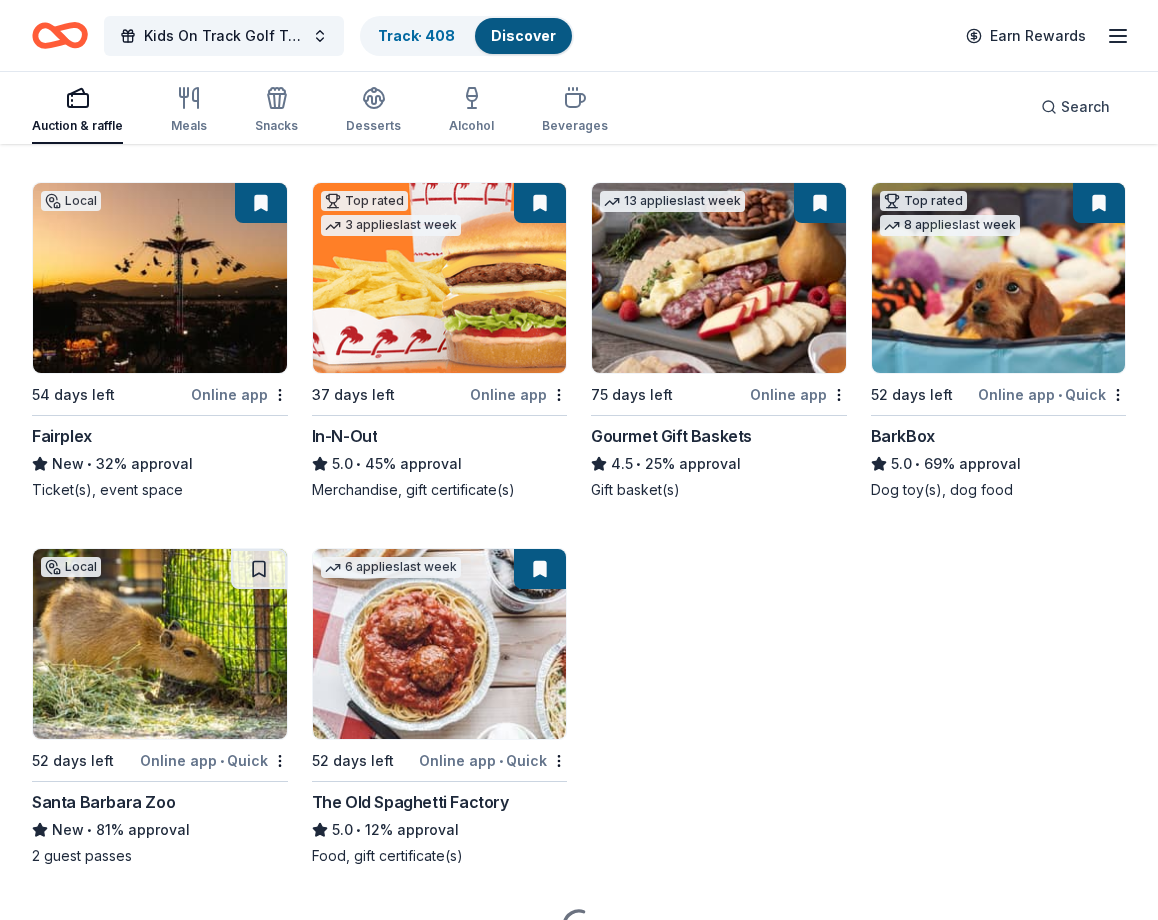 scroll, scrollTop: 2568, scrollLeft: 0, axis: vertical 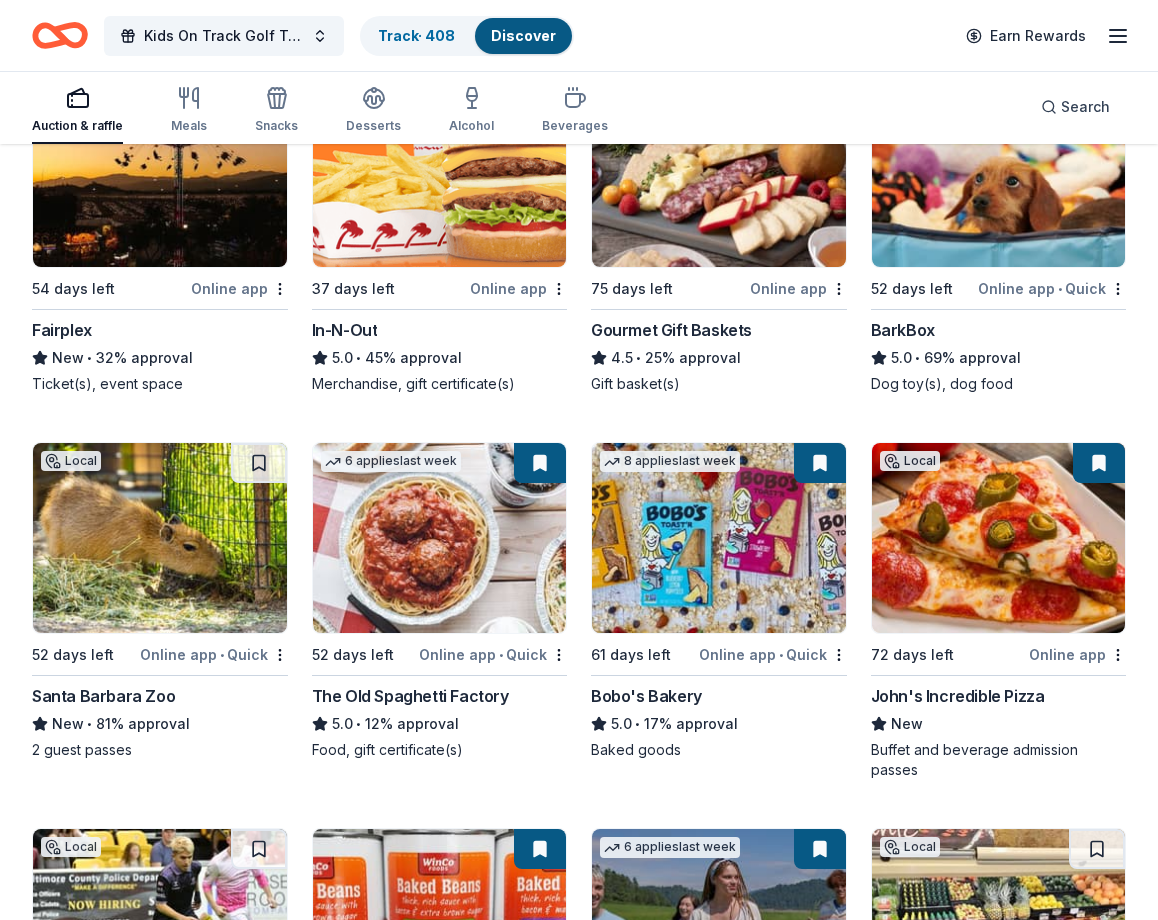 click on "52 days left" at bounding box center (923, 288) 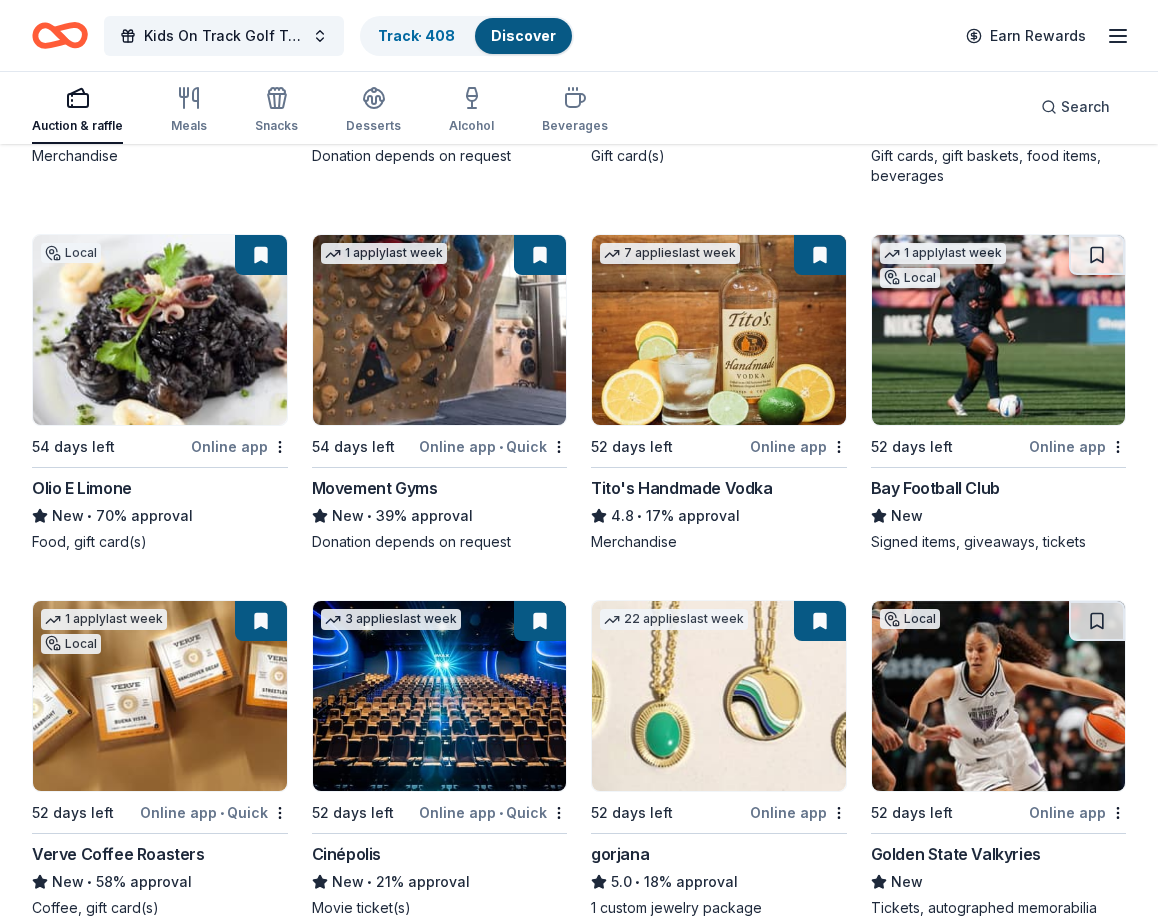 scroll, scrollTop: 3553, scrollLeft: 0, axis: vertical 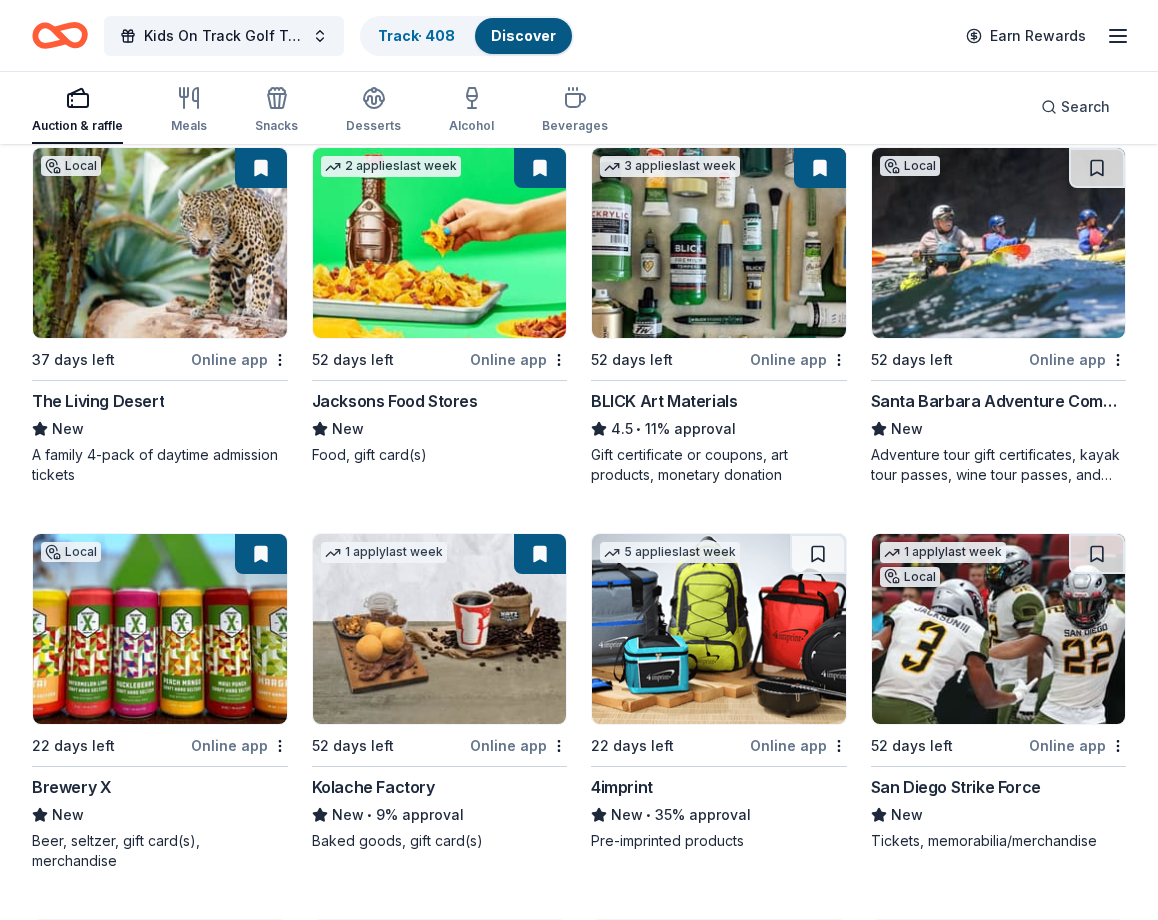 click at bounding box center (999, 243) 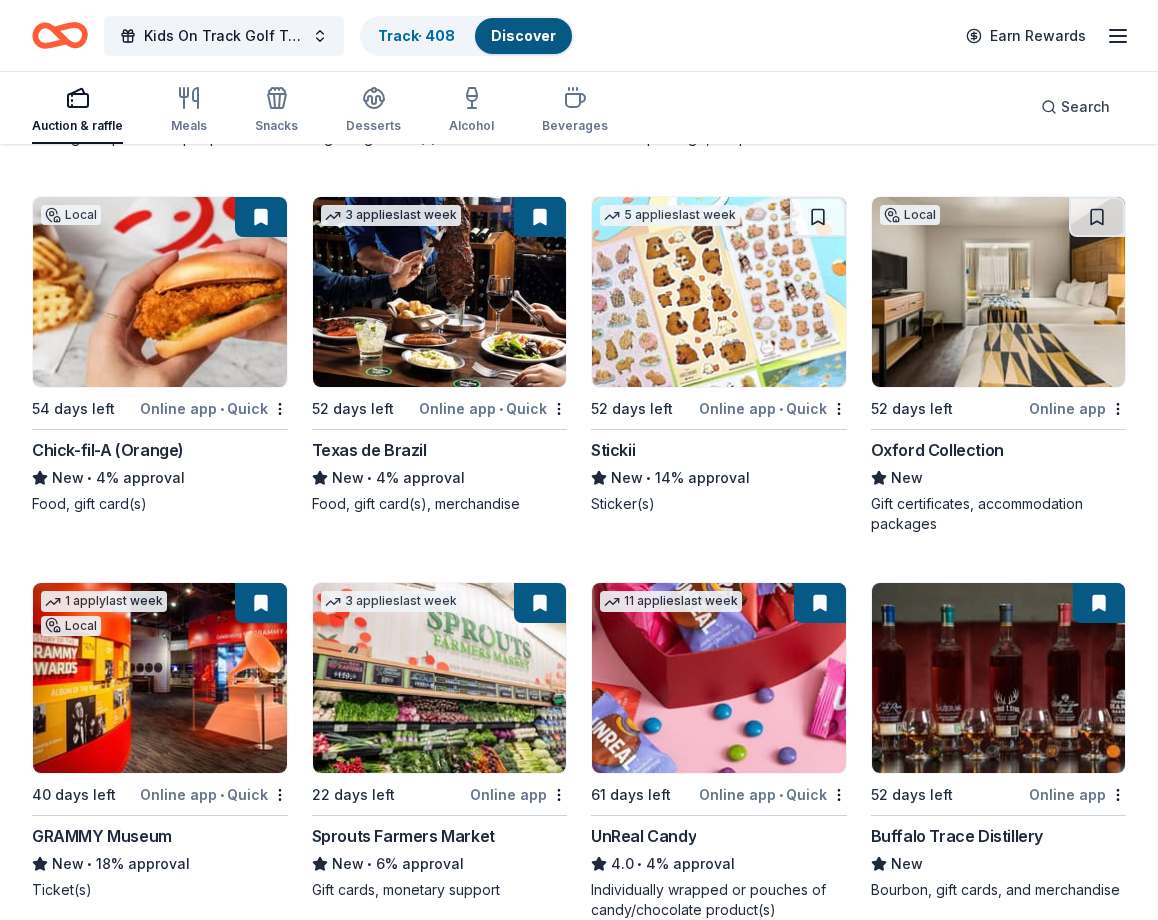 scroll, scrollTop: 8507, scrollLeft: 0, axis: vertical 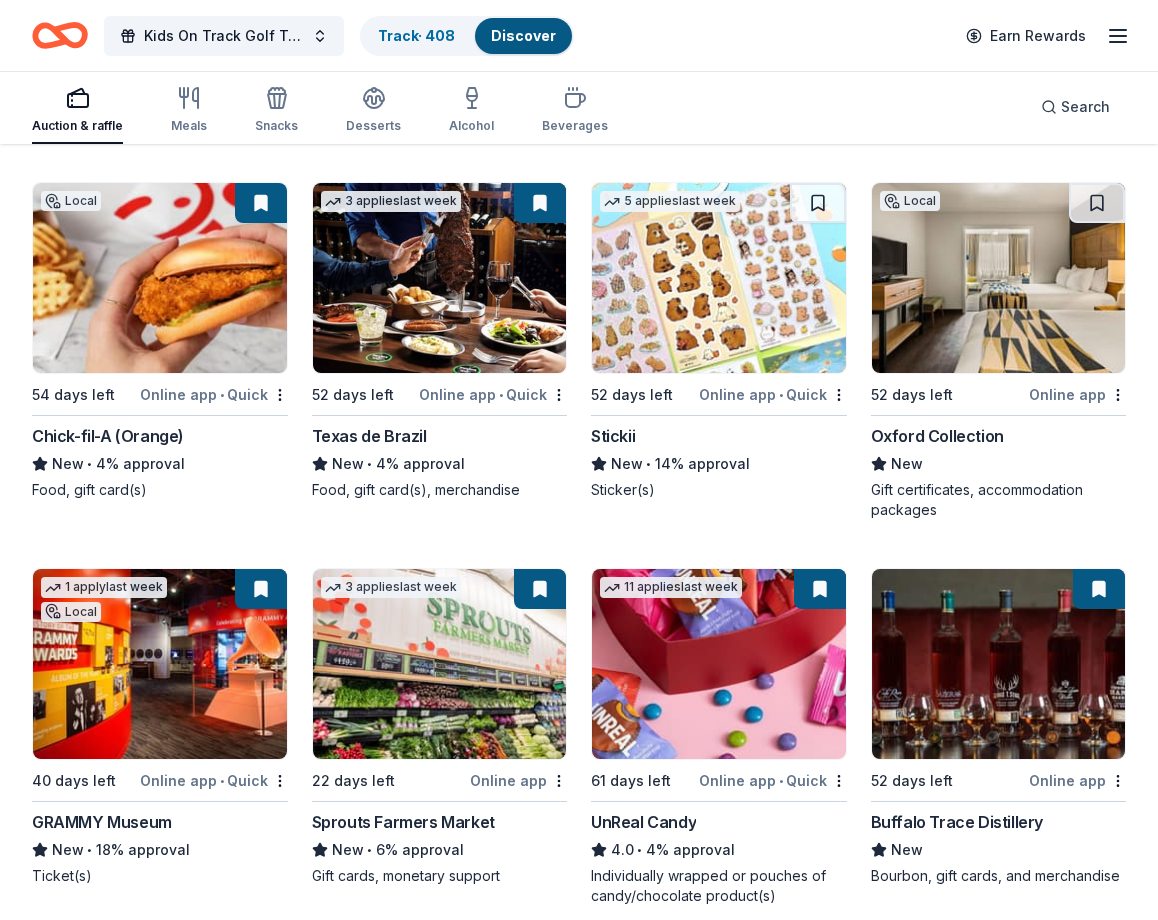 click on "300 results  in  Santa Ana, CA Application deadlines 28  this month 248  in September 24  in October 16  passed Top rated Local 61 days left Online app • Quick Hollywood Wax Museum (Hollywood) 5.0 • 76% approval A pair (2) of admission tickets, 1 to the Hollywood Wax Museum and 1 to the Guinness World Records Museum 13   applies  last week 75 days left Quick PRP Wine International New • 97% approval Two in-home wine sampling gift certificates Top rated 19   applies  last week 54 days left Online app Oriental Trading 4.8 • 56% approval Donation depends on request Local 22 days left Online app Raging Waters (Los Angeles) New 2 single-day park tickets Local 22 days left Online app USS Midway Museum New • 76% approval 4 museum guest passes 6   applies  last week 37 days left Online app • Quick City Experiences New • 7% approval Ticket(s) Top rated 7   applies  last week 22 days left Online app Kendra Scott 4.7 • 62% approval Local 52 days left Online app Sender One Climbing New 1   apply Local New" at bounding box center (579, -3470) 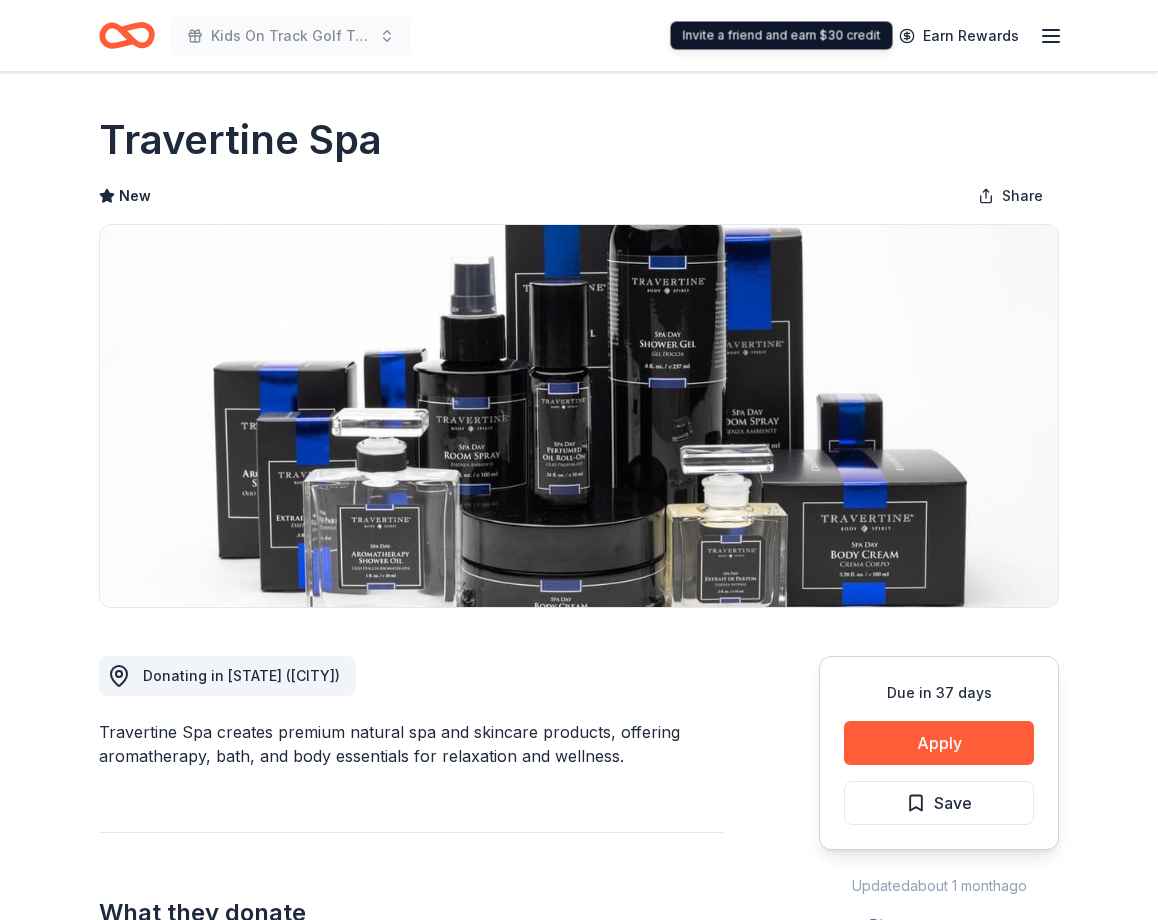scroll, scrollTop: 0, scrollLeft: 0, axis: both 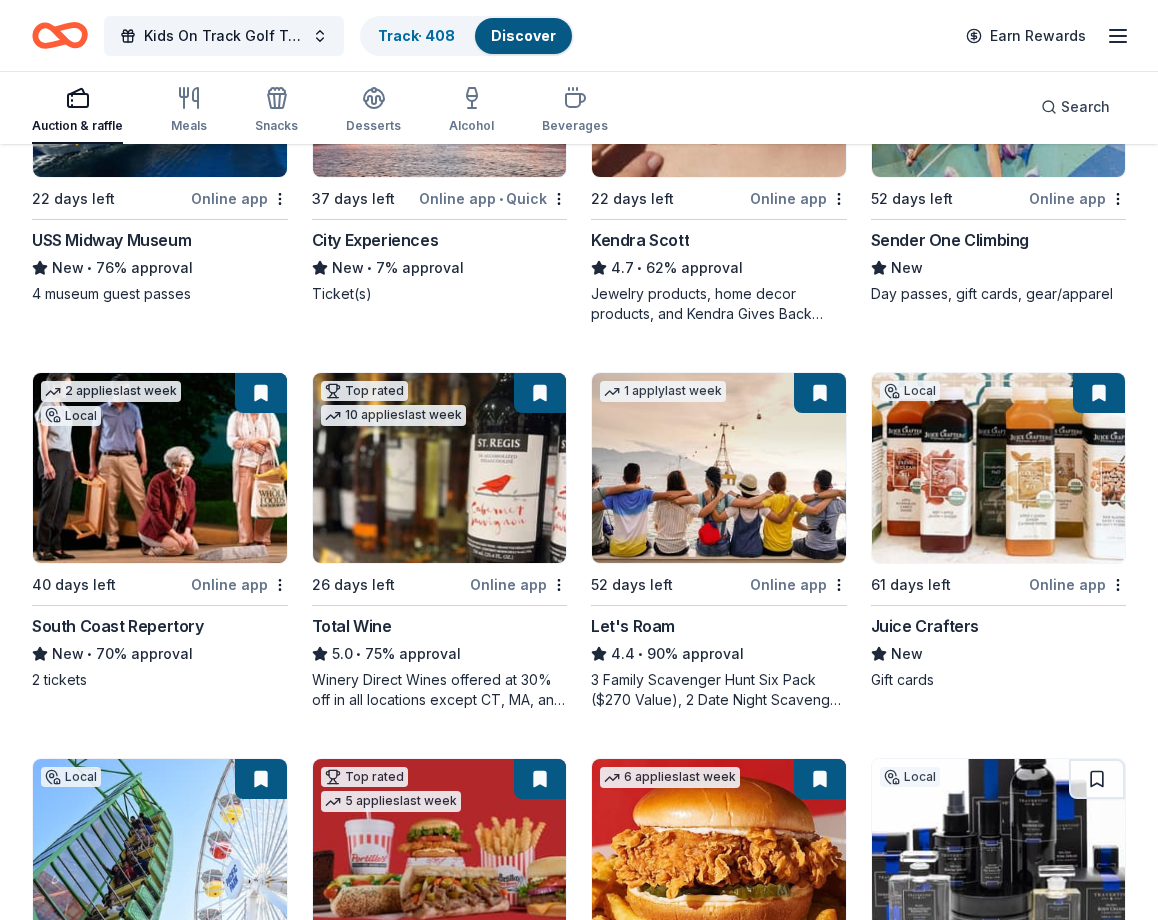 click on "Top rated Local 61 days left Online app • Quick Hollywood Wax Museum (Hollywood) 5.0 • 76% approval A pair (2) of admission tickets, 1 to the Hollywood Wax Museum and 1 to the Guinness World Records Museum 24   applies  last week 75 days left Quick PRP Wine International New • 98% approval Two in-home wine sampling gift certificates Top rated 19   applies  last week 54 days left Online app Oriental Trading 4.8 • 56% approval Donation depends on request Local 22 days left Online app Raging Waters (Los Angeles) New 2 single-day park tickets Local 22 days left Online app USS Midway Museum New • 76% approval 4 museum guest passes 3   applies  last week 37 days left Online app • Quick City Experiences New • 7% approval Ticket(s) Top rated 10   applies  last week 22 days left Online app Kendra Scott 4.7 • 62% approval Jewelry products, home decor products, and Kendra Gives Back event in-store or online (or both!) where 20% of the proceeds will support the cause or people you care about. Local New 2" at bounding box center (579, 531) 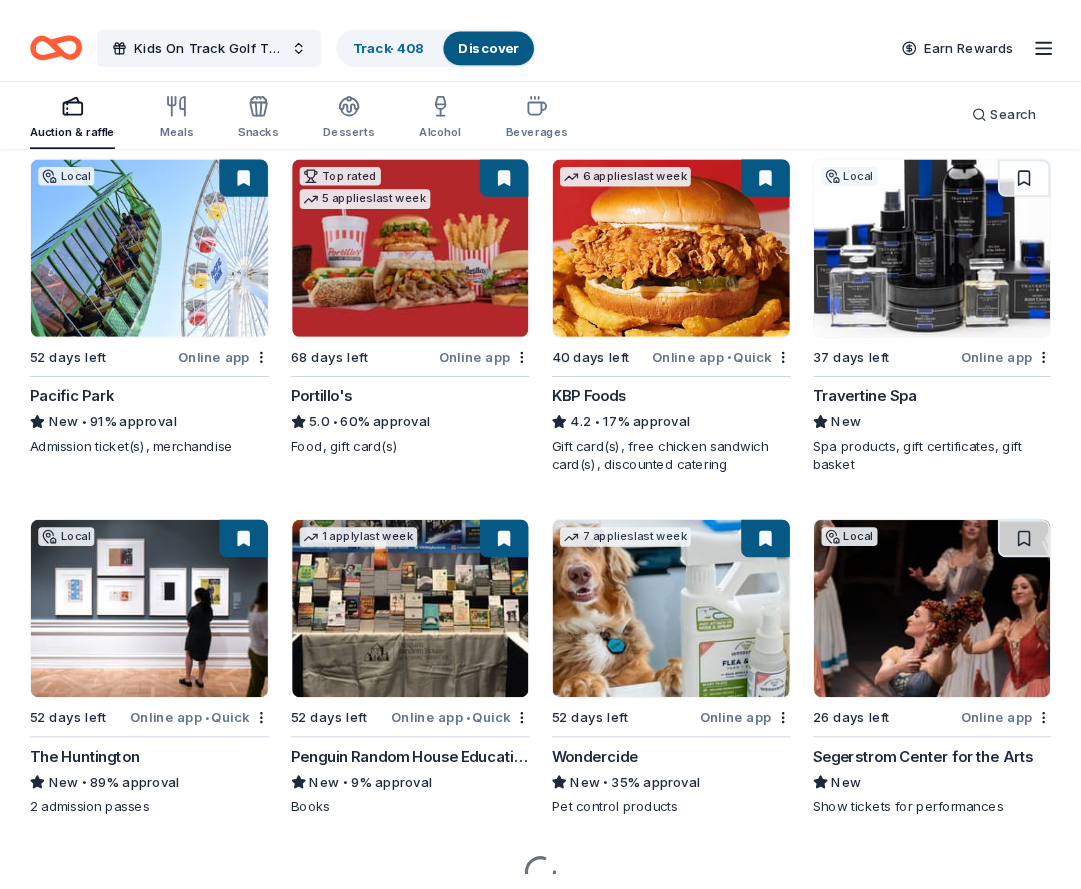 scroll, scrollTop: 1470, scrollLeft: 0, axis: vertical 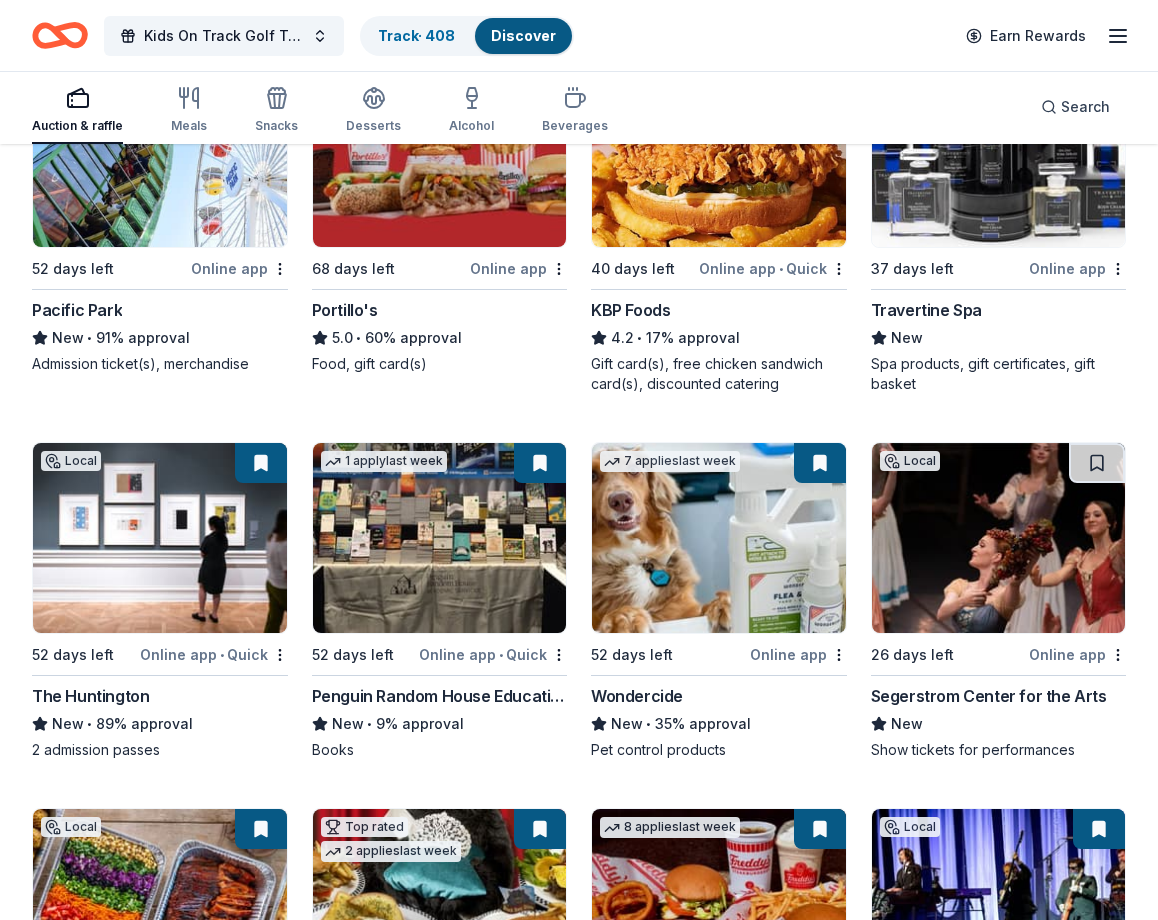 click at bounding box center [999, 538] 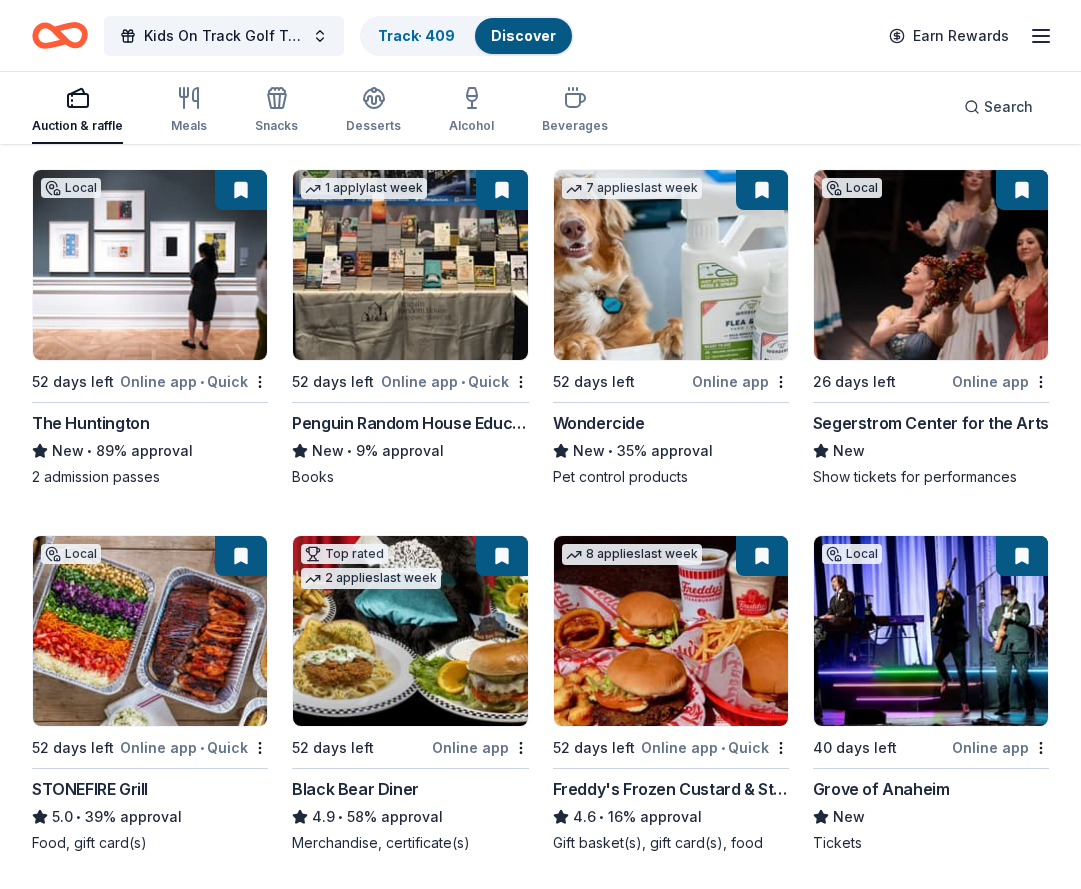 scroll, scrollTop: 1895, scrollLeft: 0, axis: vertical 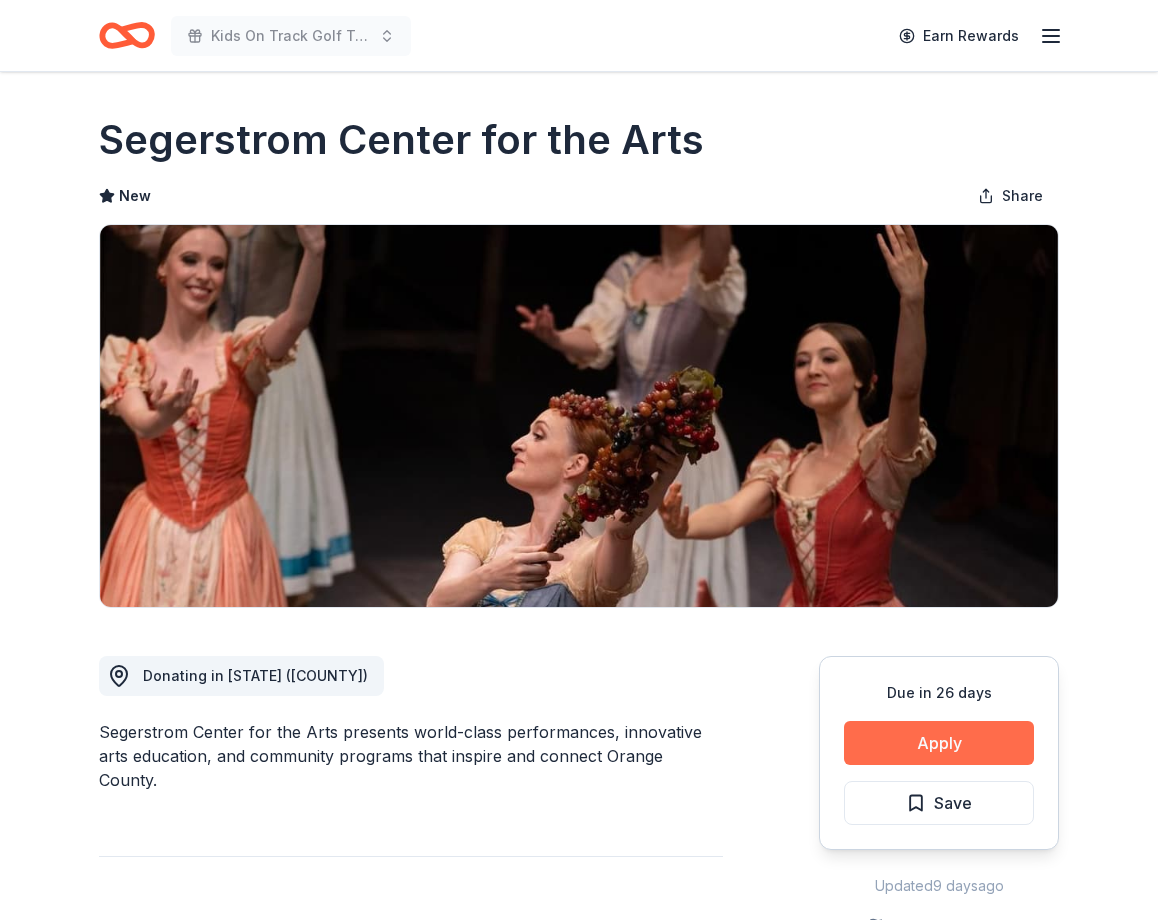 click on "Apply" at bounding box center [939, 743] 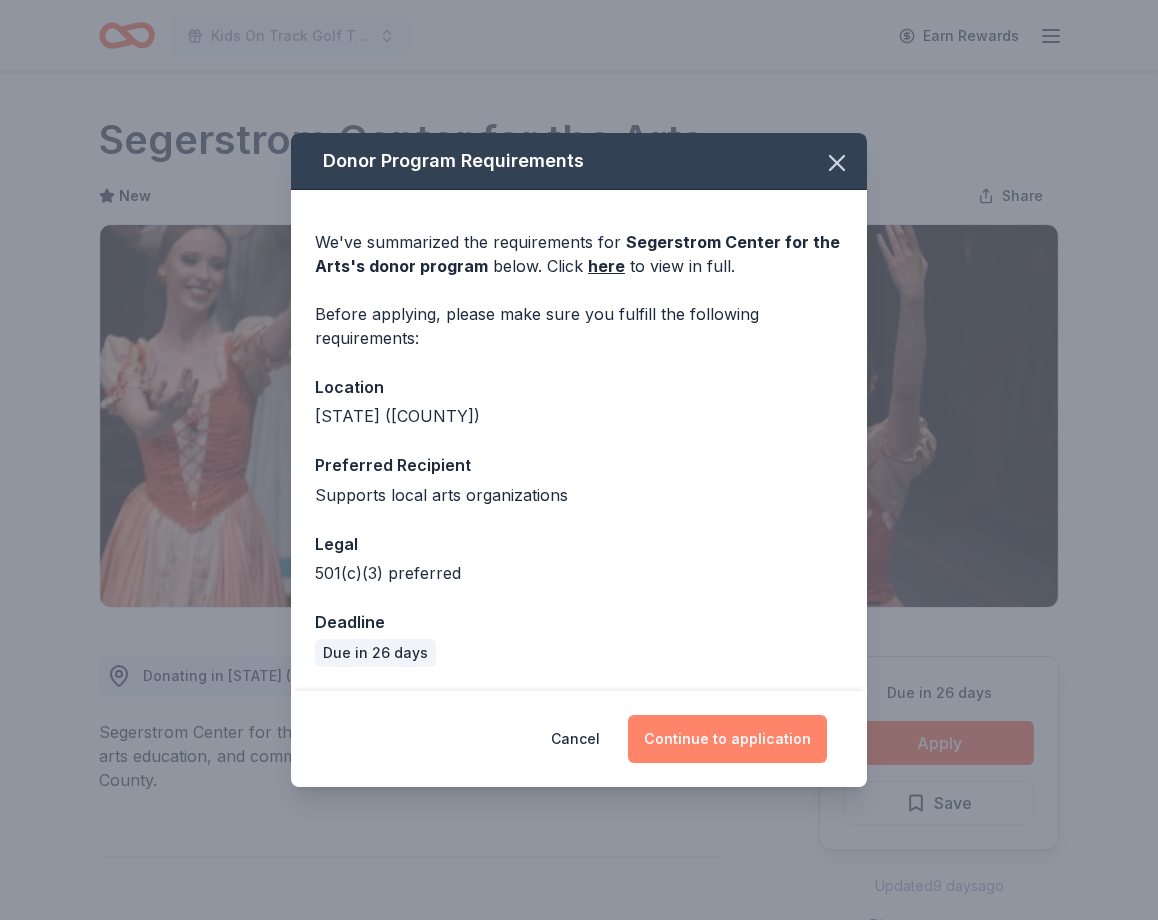 click on "Continue to application" at bounding box center [727, 739] 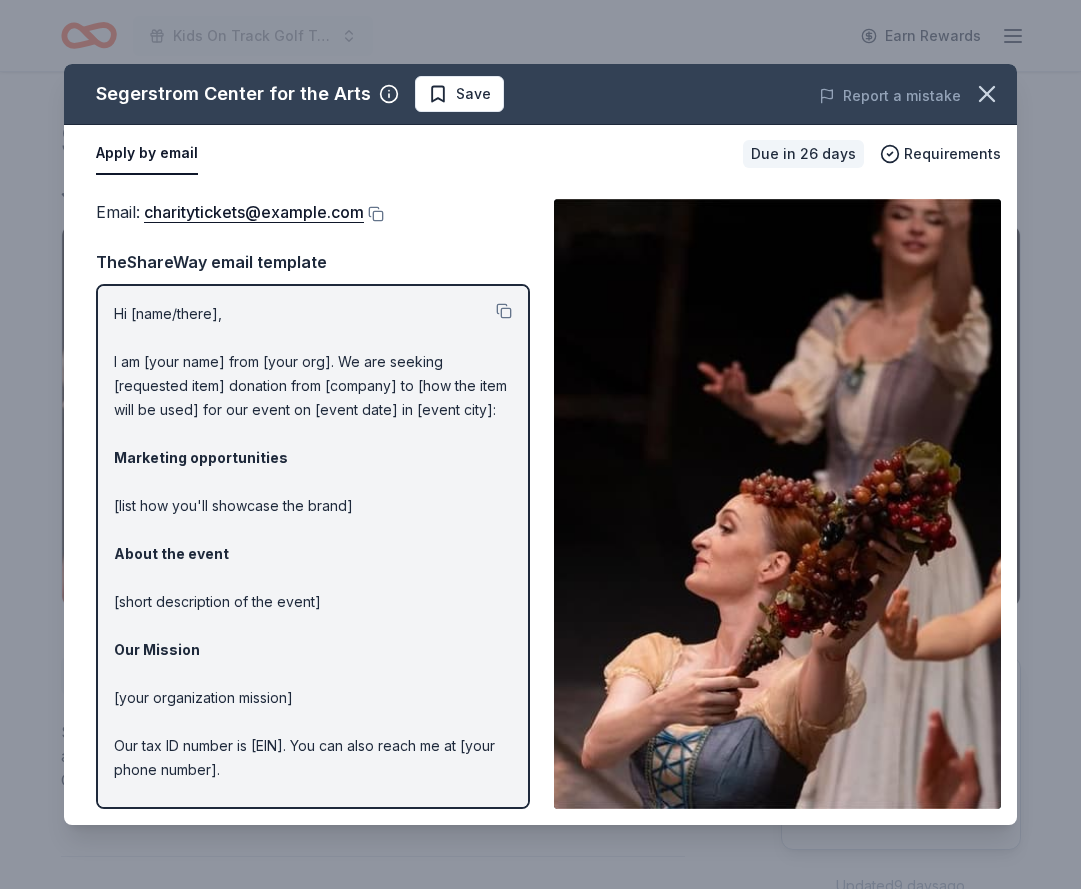 click on "Save" at bounding box center (473, 94) 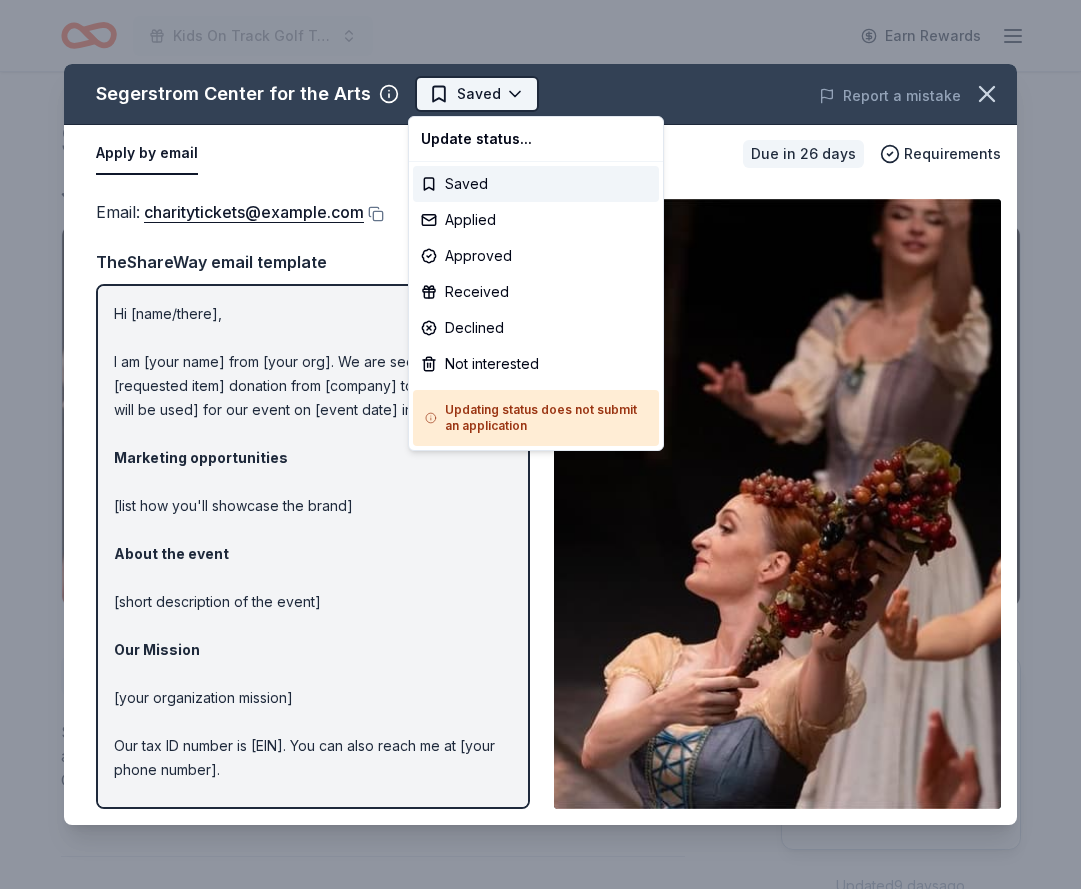 click on "Kids On Track Golf Tournament 2025 Earn Rewards Due in 26 days Share Segerstrom Center for the Arts New Share Donating in [STATE] ([COUNTY]) Segerstrom Center for the Arts presents world-class performances, innovative arts education, and community programs that inspire and connect [COUNTY]. What they donate Show tickets for performances Auction & raffle Donation can be shipped to you Donation is small & easy to send to guests You may submit applications every year . You may receive donations every year Who they donate to Preferred Supports local arts organizations Art & Culture 501(c)(3) preferred We 're collecting data on approval rate ; check back soon. We 're collecting data on donation value ; check back soon. Due in 26 days Apply Saved Updated 9 days ago Report a mistake New Be the first to review this company! Leave a review Similar donors 1 apply last week Local 52 days left Online app The Walt Disney Museum 5.0 General admission tickets Top rated 26 applies last week 5.0 New" at bounding box center (540, 444) 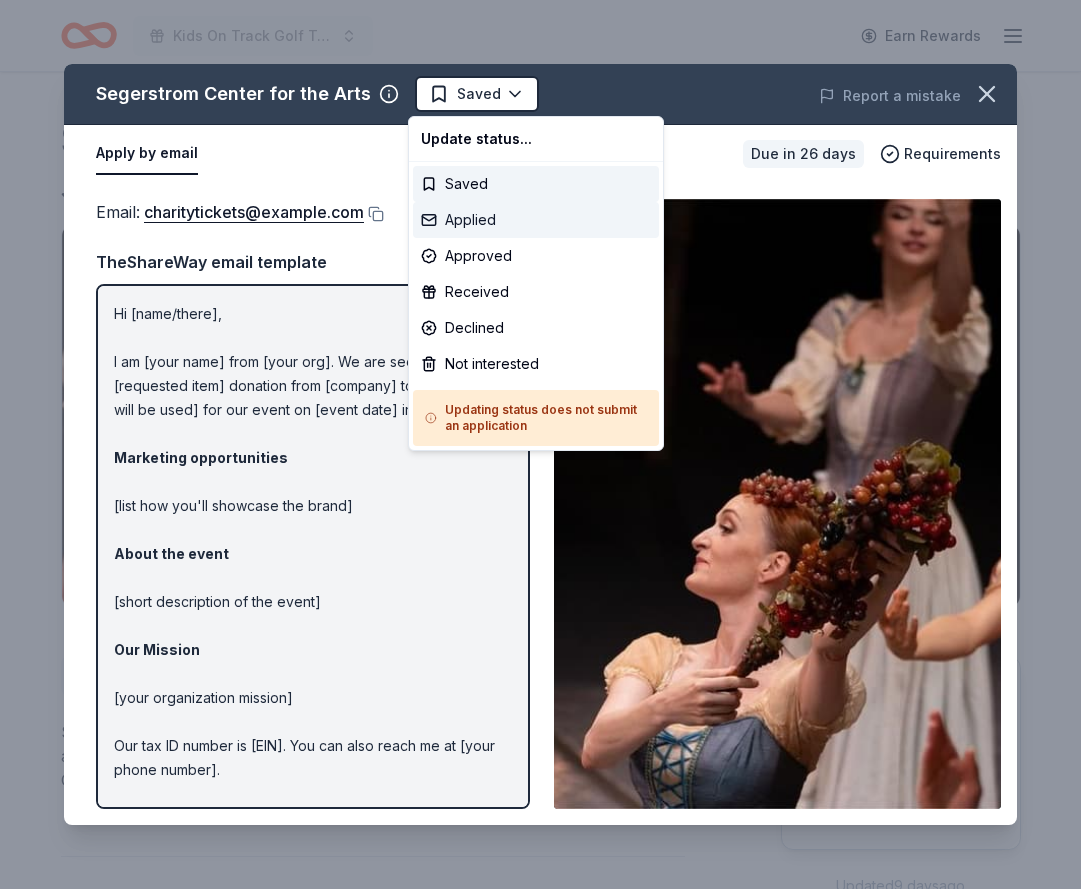 click on "Applied" at bounding box center (536, 220) 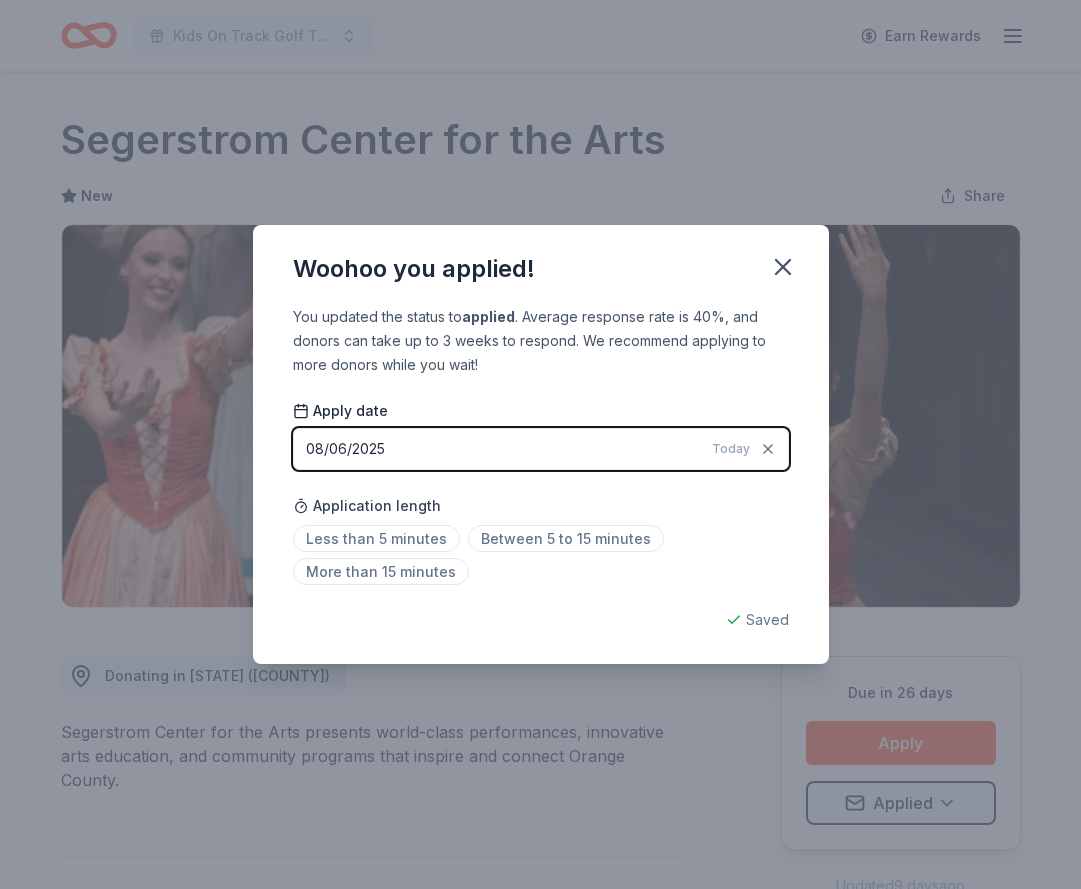 click on "08/06/2025" at bounding box center [345, 449] 